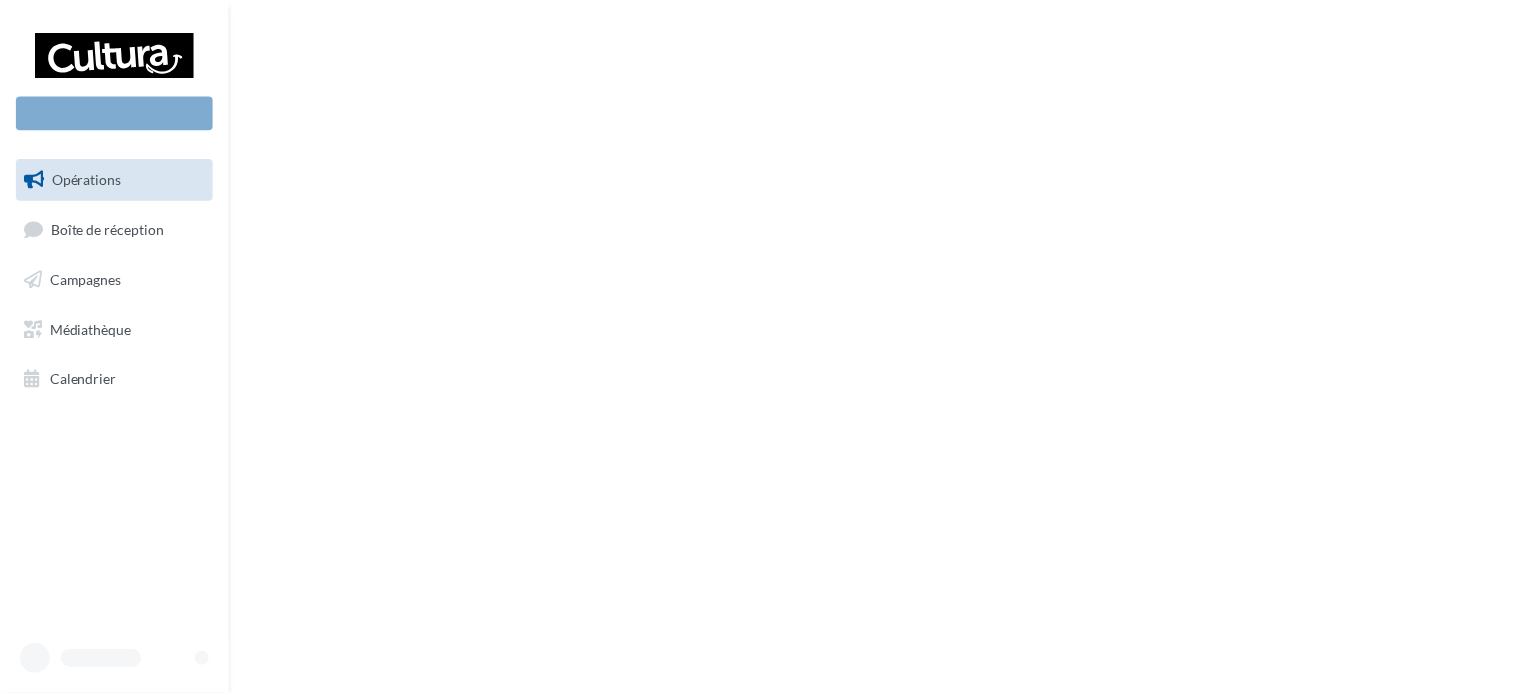 scroll, scrollTop: 0, scrollLeft: 0, axis: both 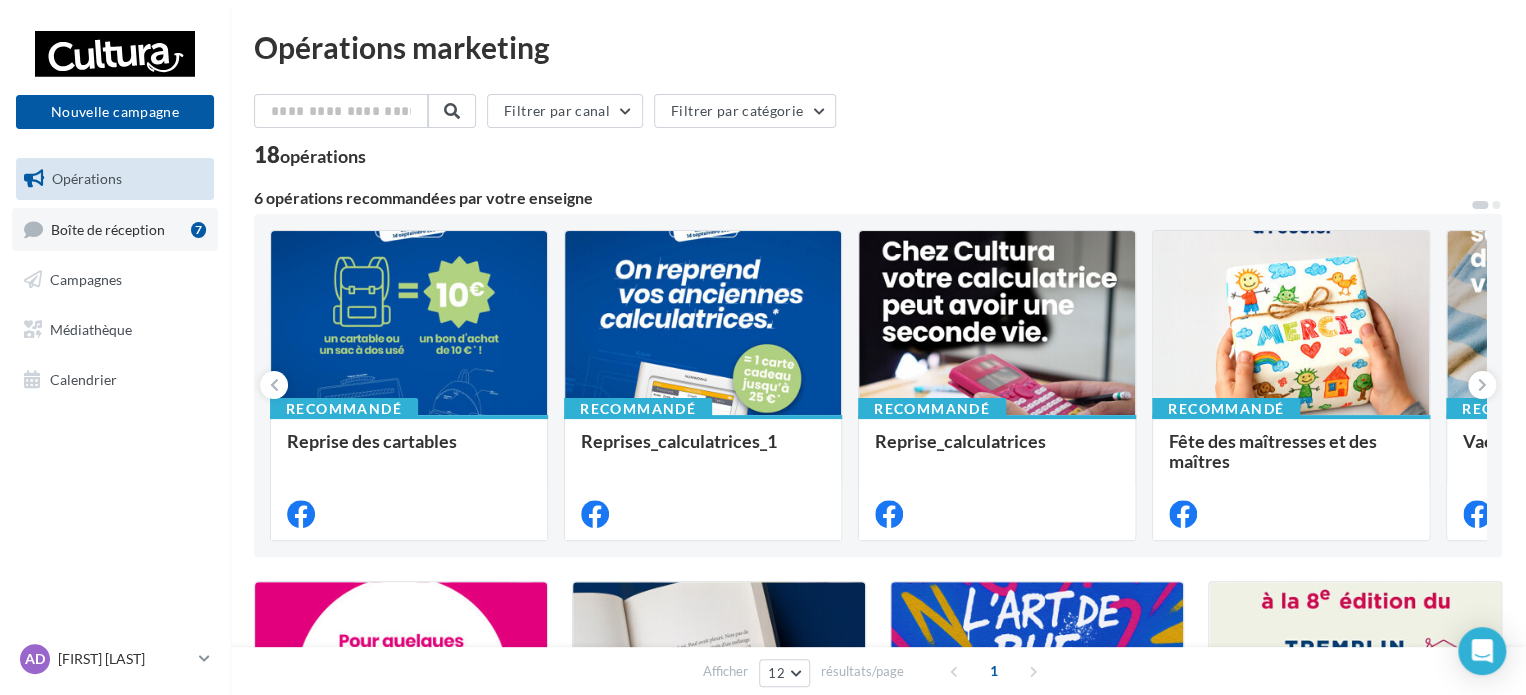 click on "Boîte de réception" at bounding box center [108, 228] 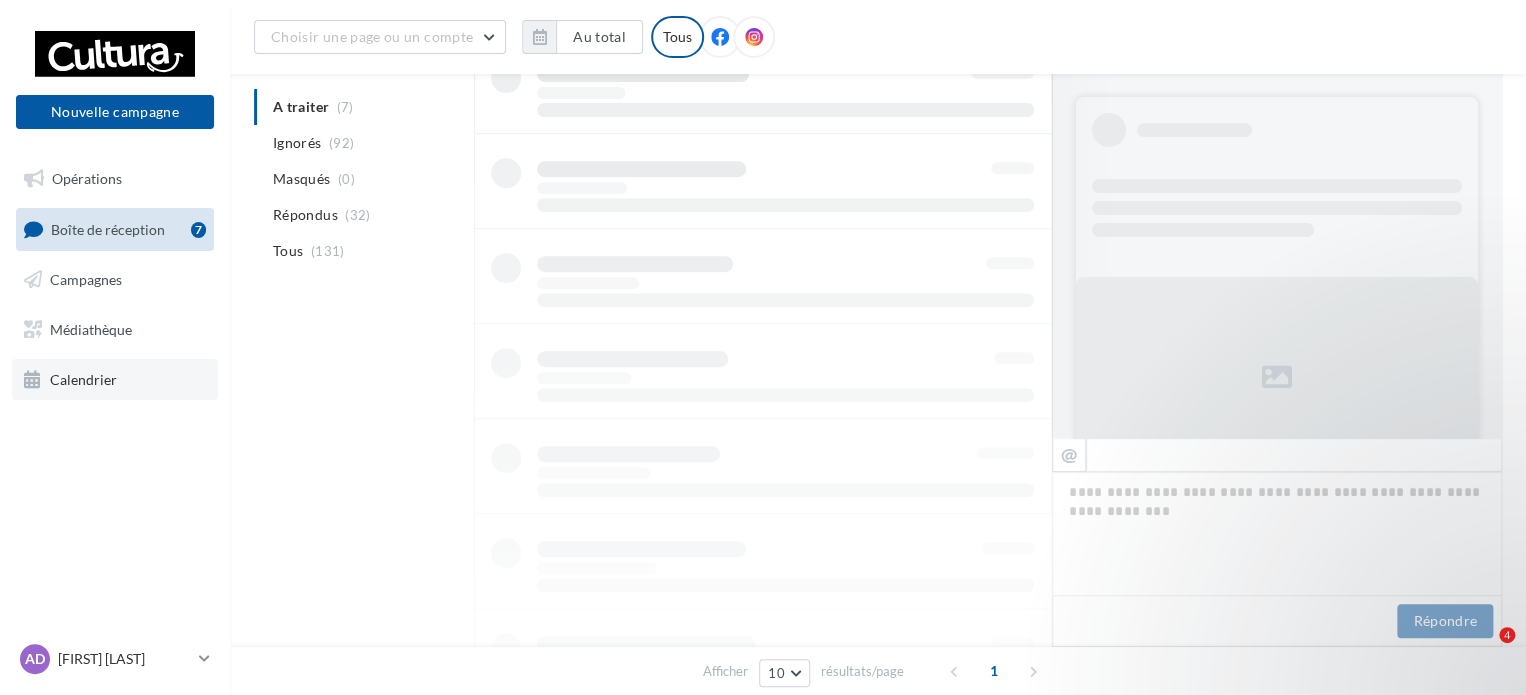 scroll, scrollTop: 112, scrollLeft: 0, axis: vertical 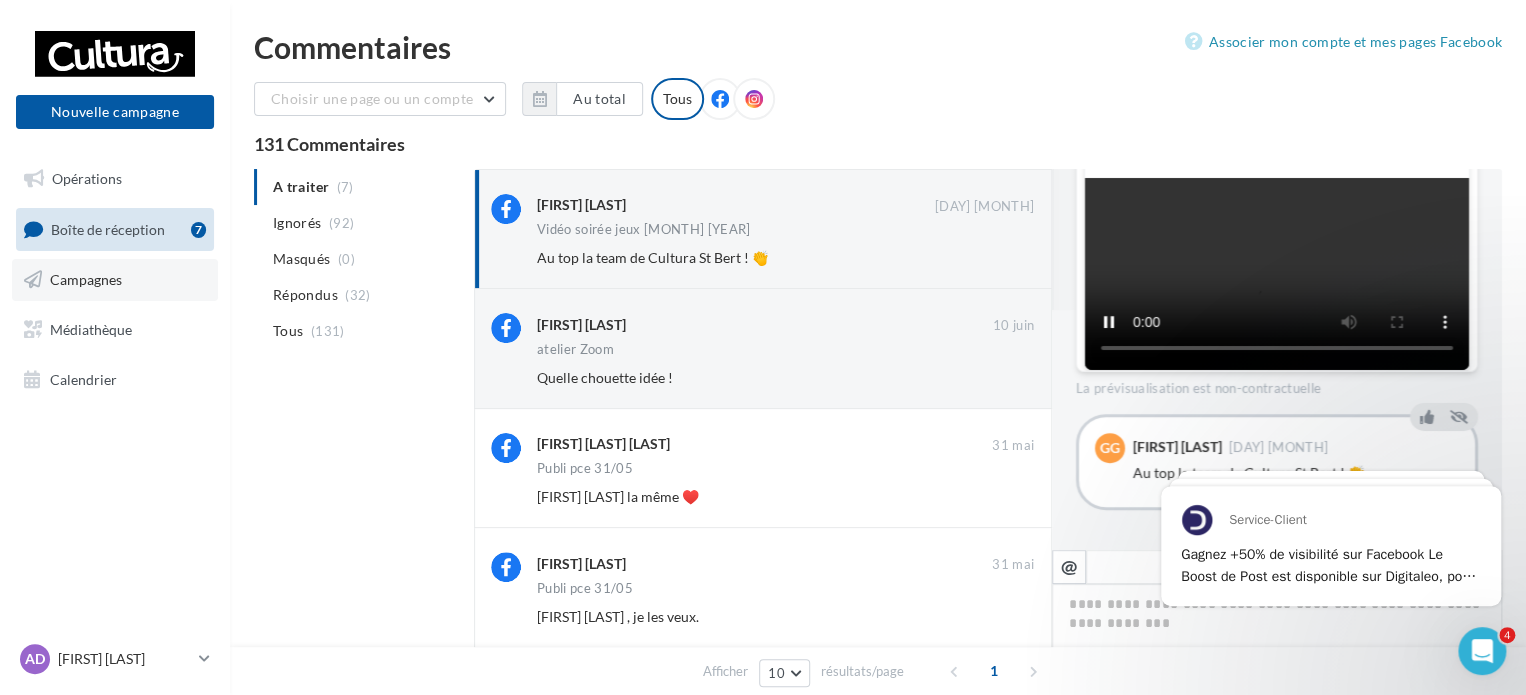 click on "Campagnes" at bounding box center [115, 280] 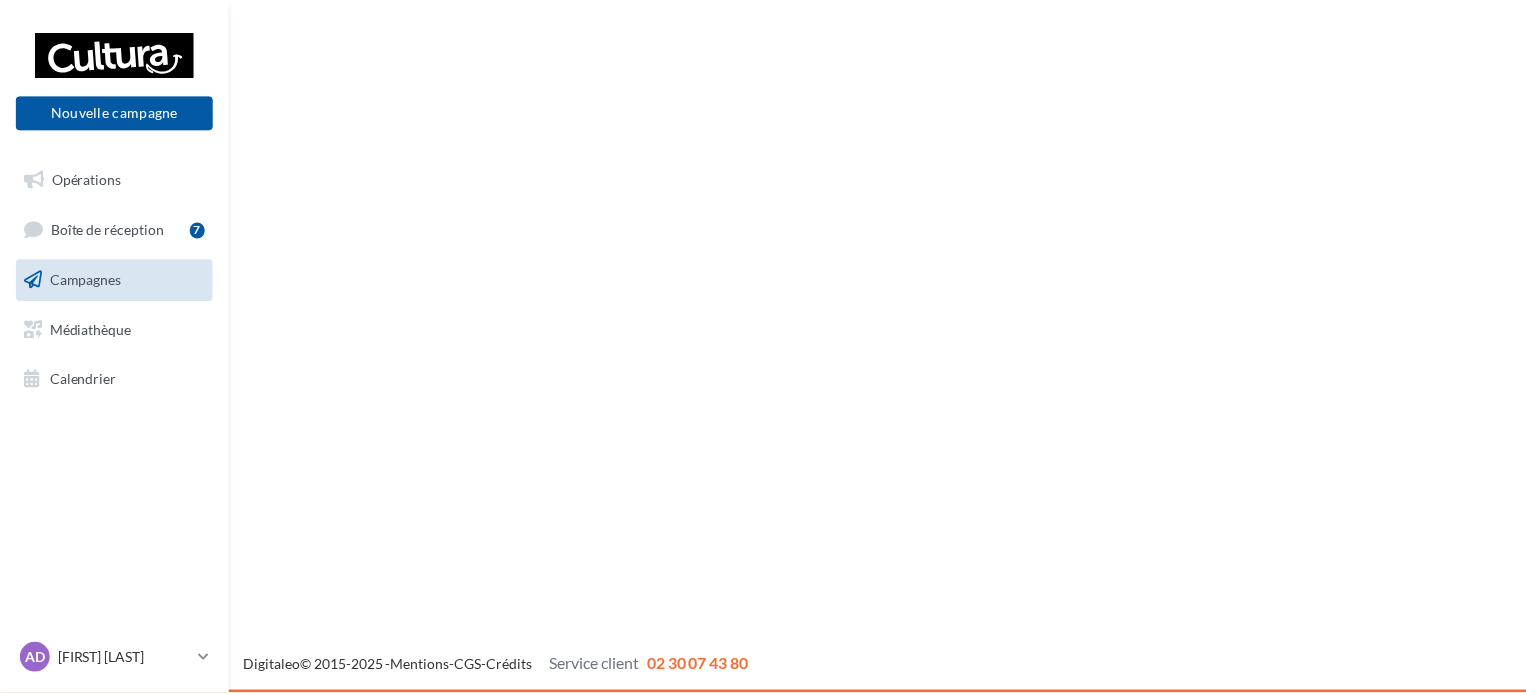 scroll, scrollTop: 0, scrollLeft: 0, axis: both 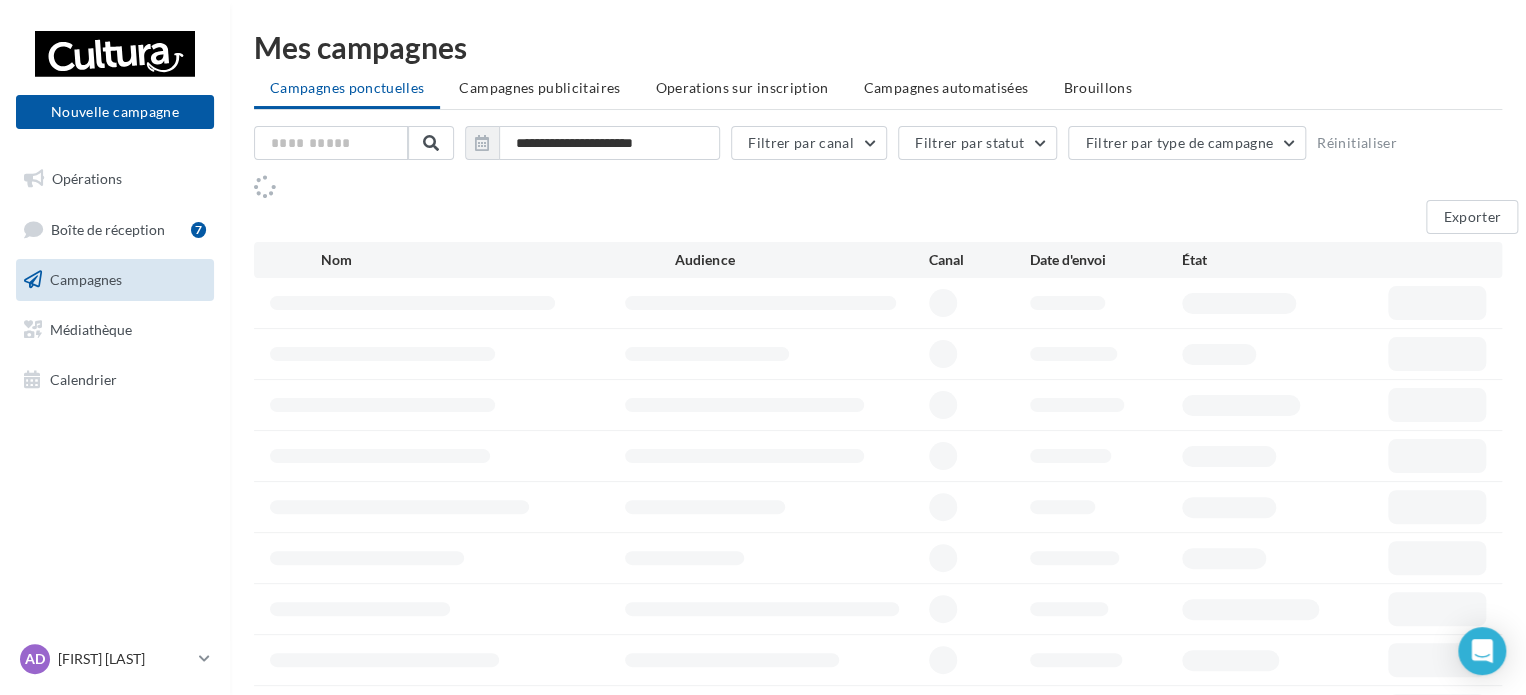 click on "Médiathèque" at bounding box center (91, 329) 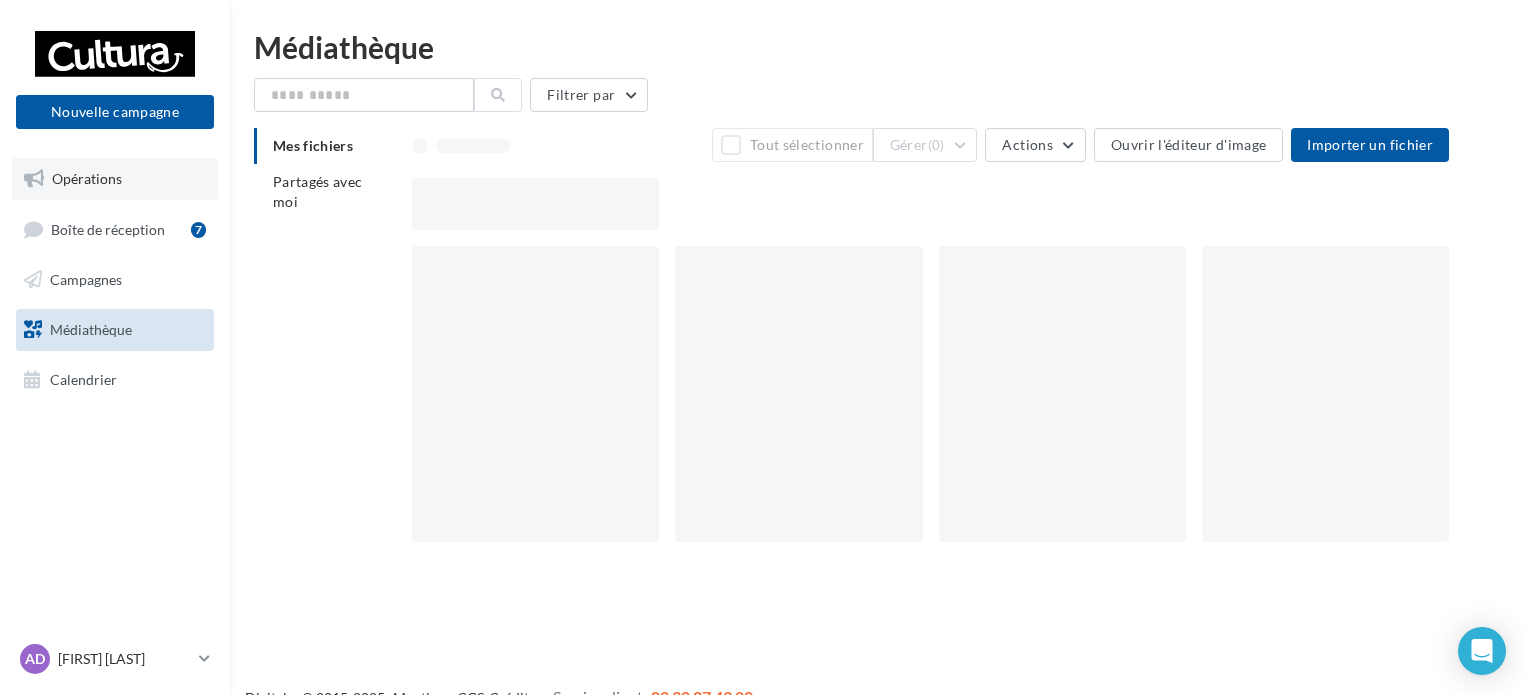 scroll, scrollTop: 0, scrollLeft: 0, axis: both 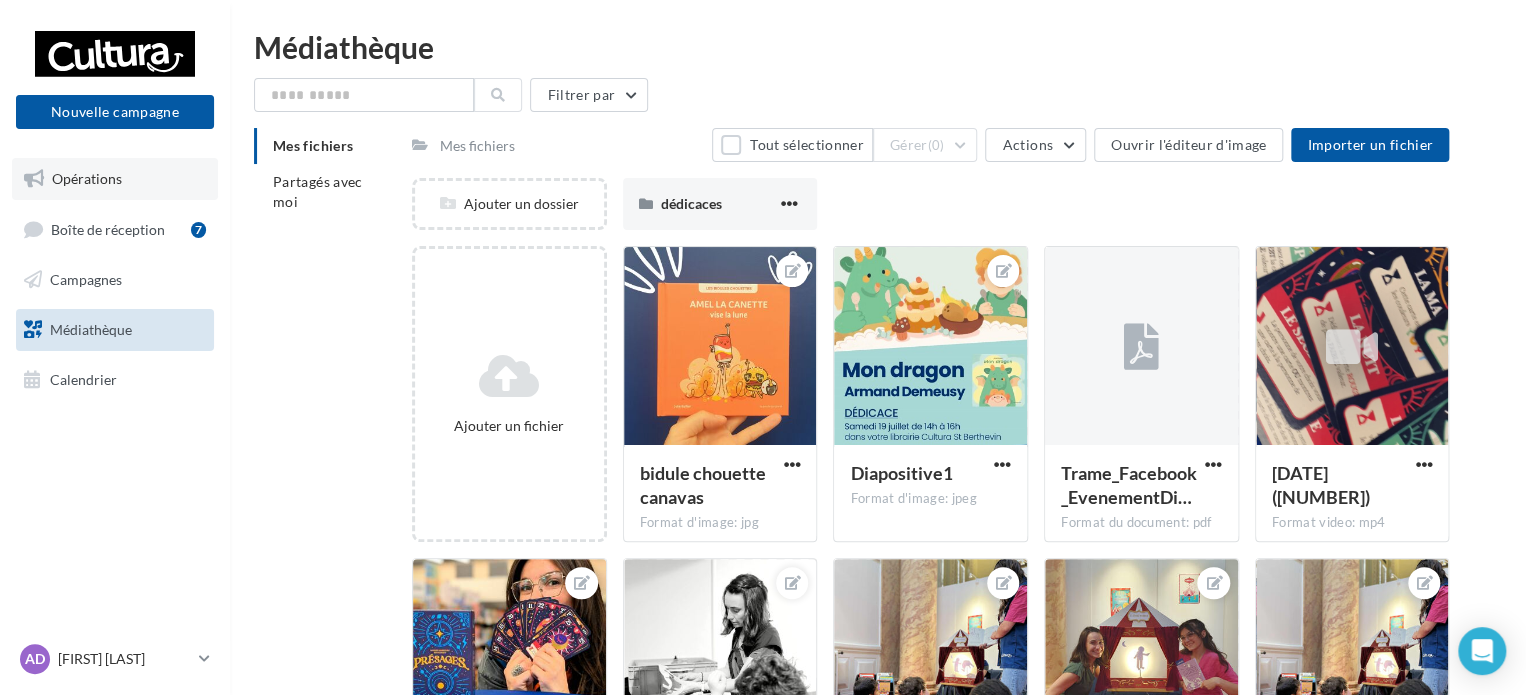 click on "Opérations" at bounding box center (87, 178) 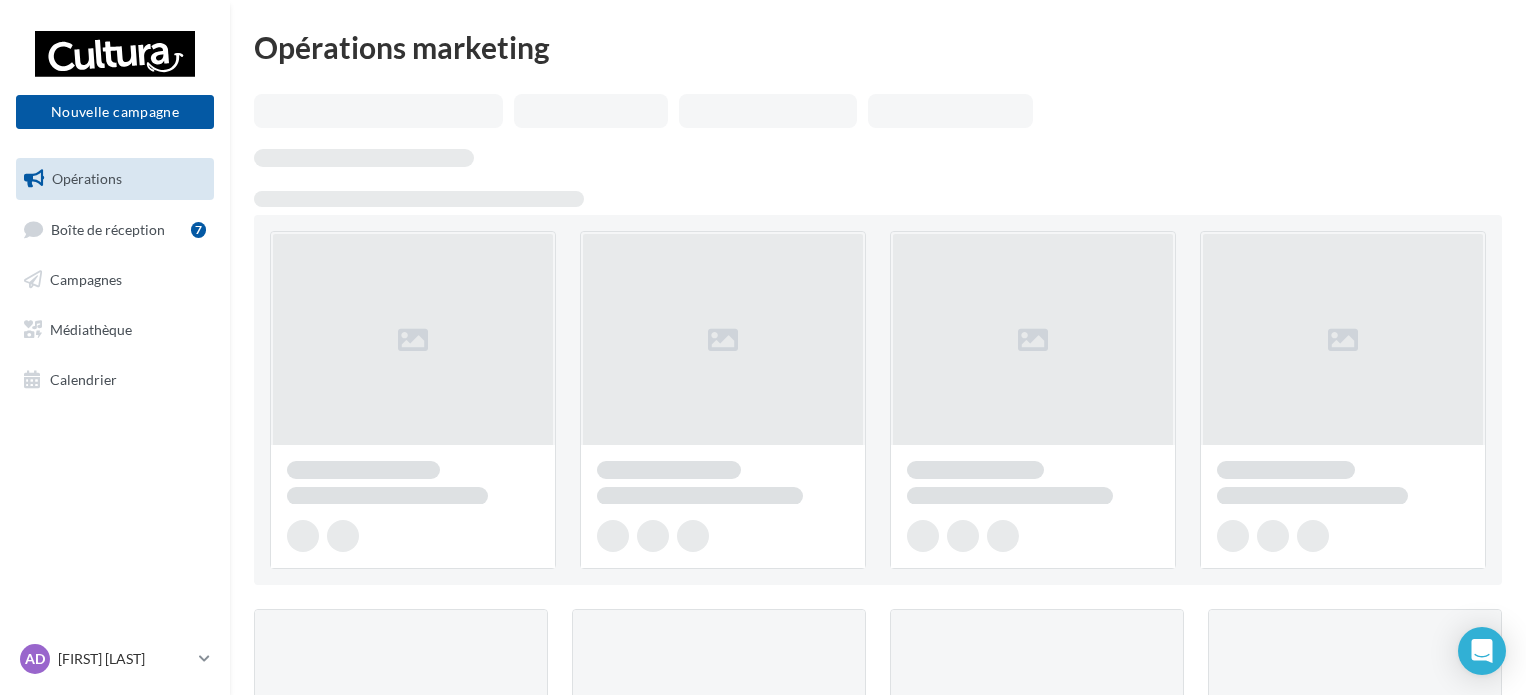 scroll, scrollTop: 0, scrollLeft: 0, axis: both 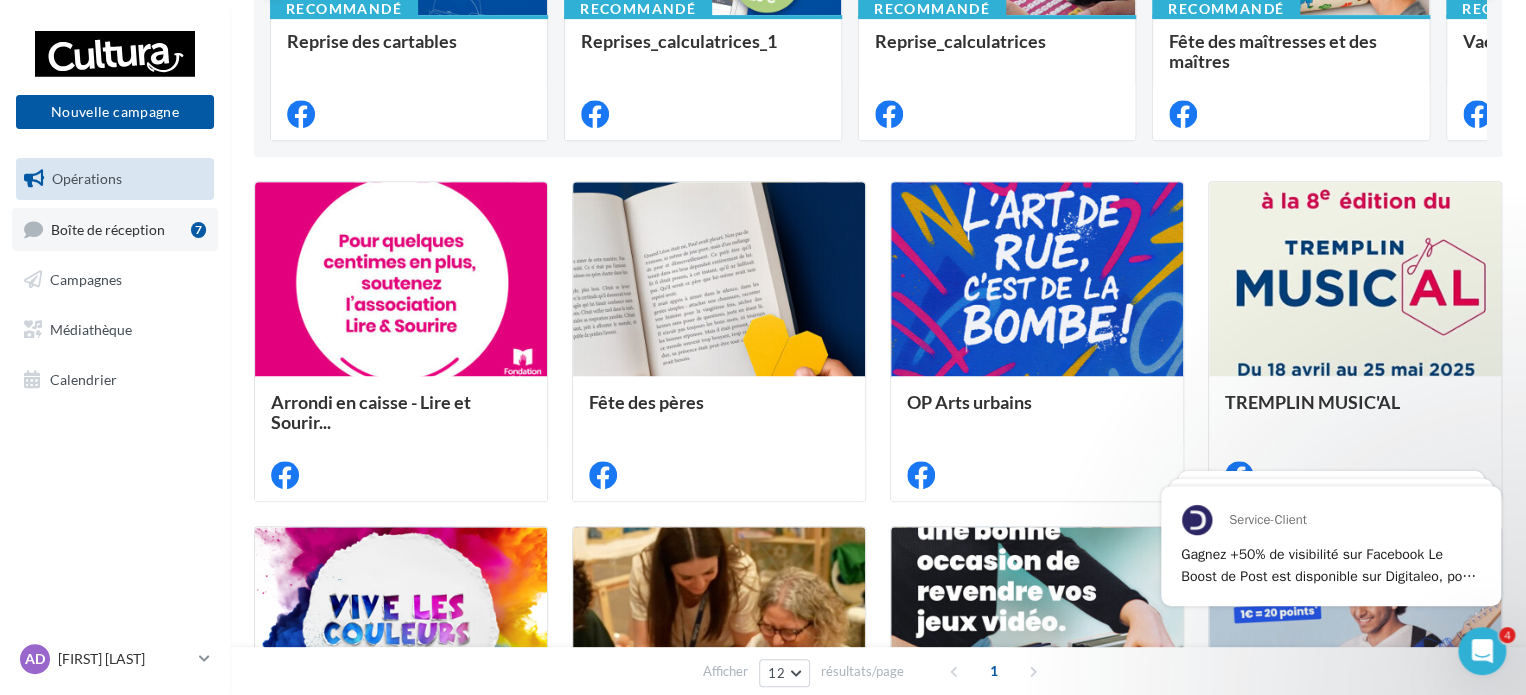 click on "Boîte de réception
7" at bounding box center (115, 229) 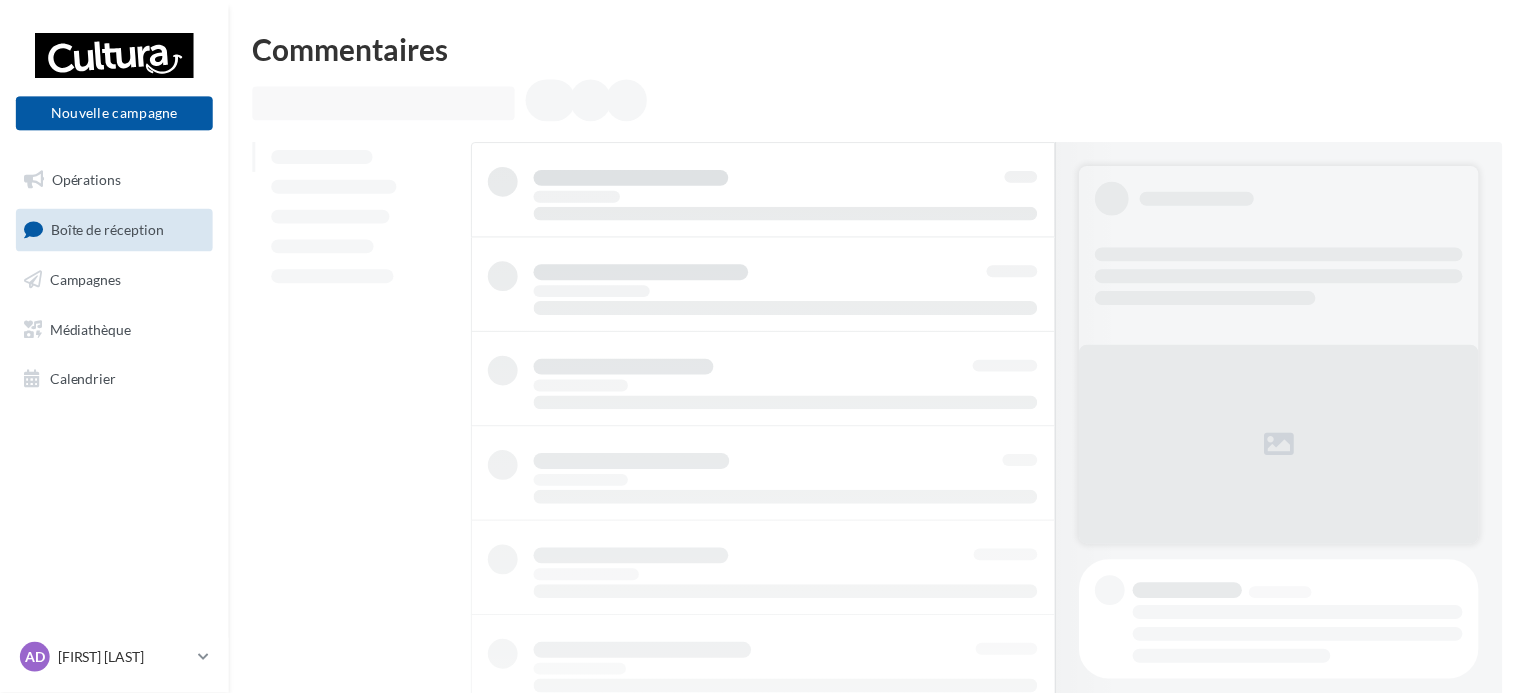scroll, scrollTop: 0, scrollLeft: 0, axis: both 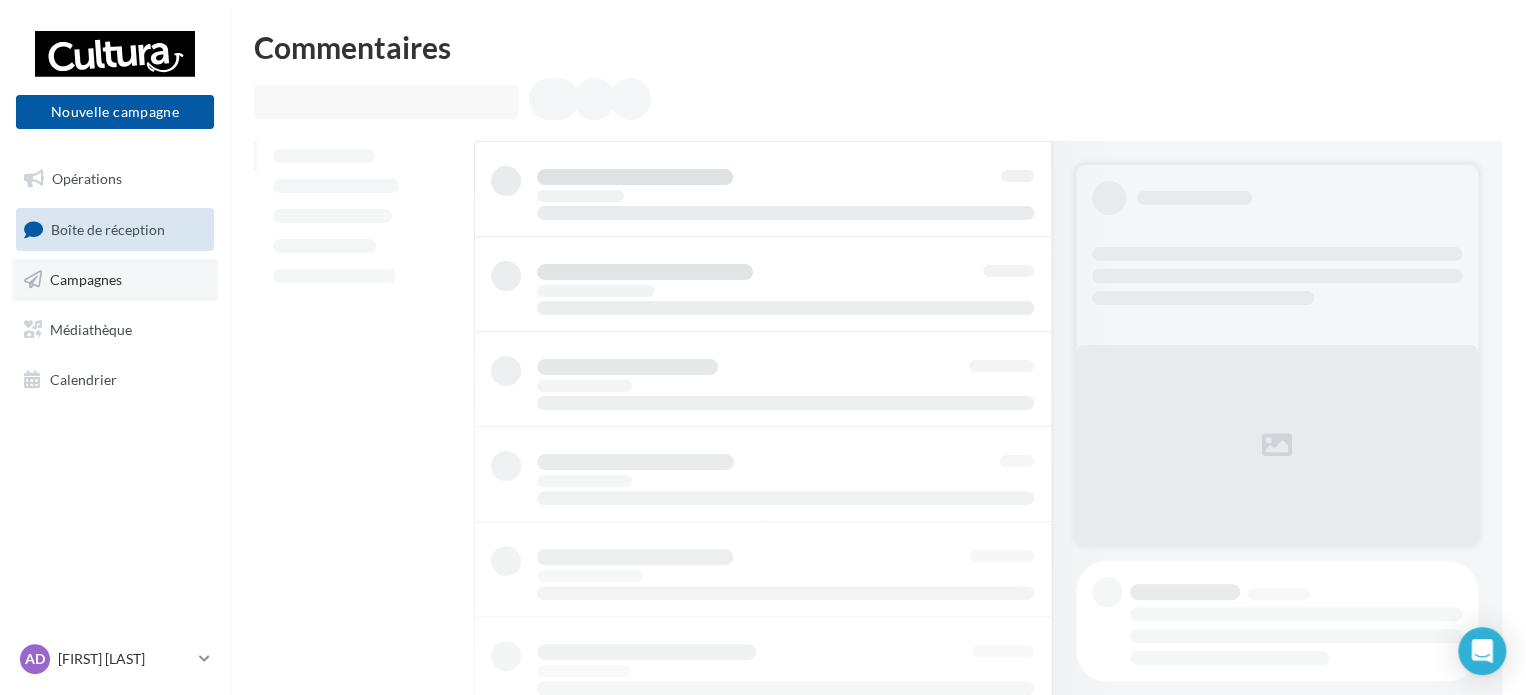click on "Campagnes" at bounding box center (86, 279) 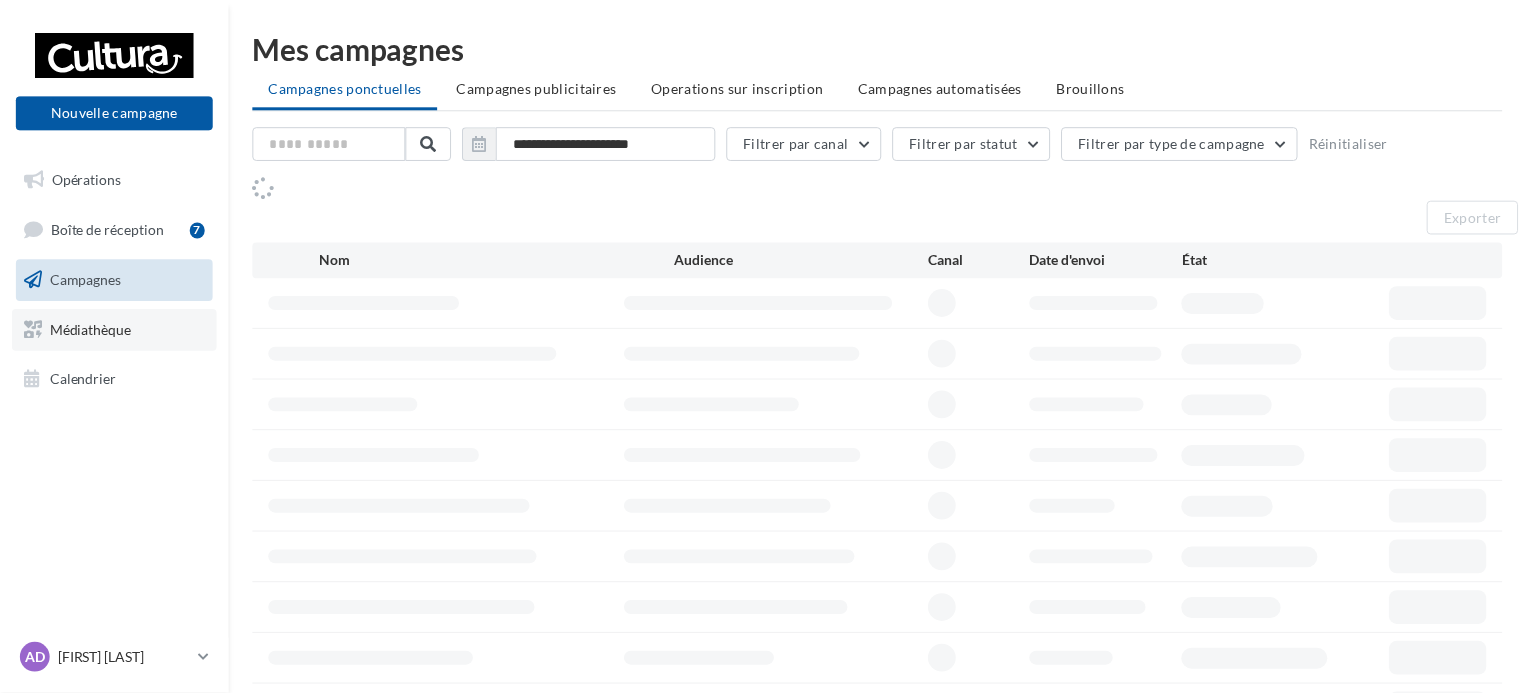 scroll, scrollTop: 0, scrollLeft: 0, axis: both 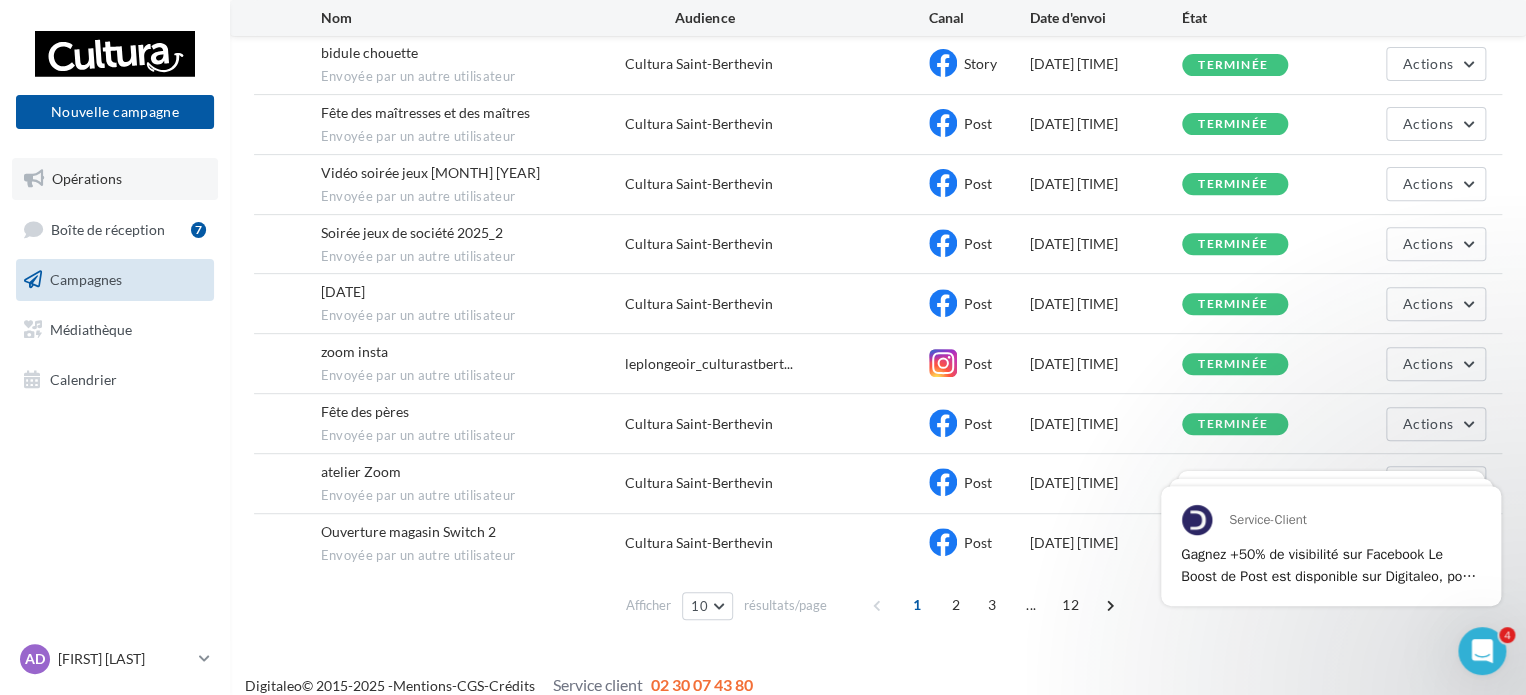 click on "Opérations" at bounding box center (115, 179) 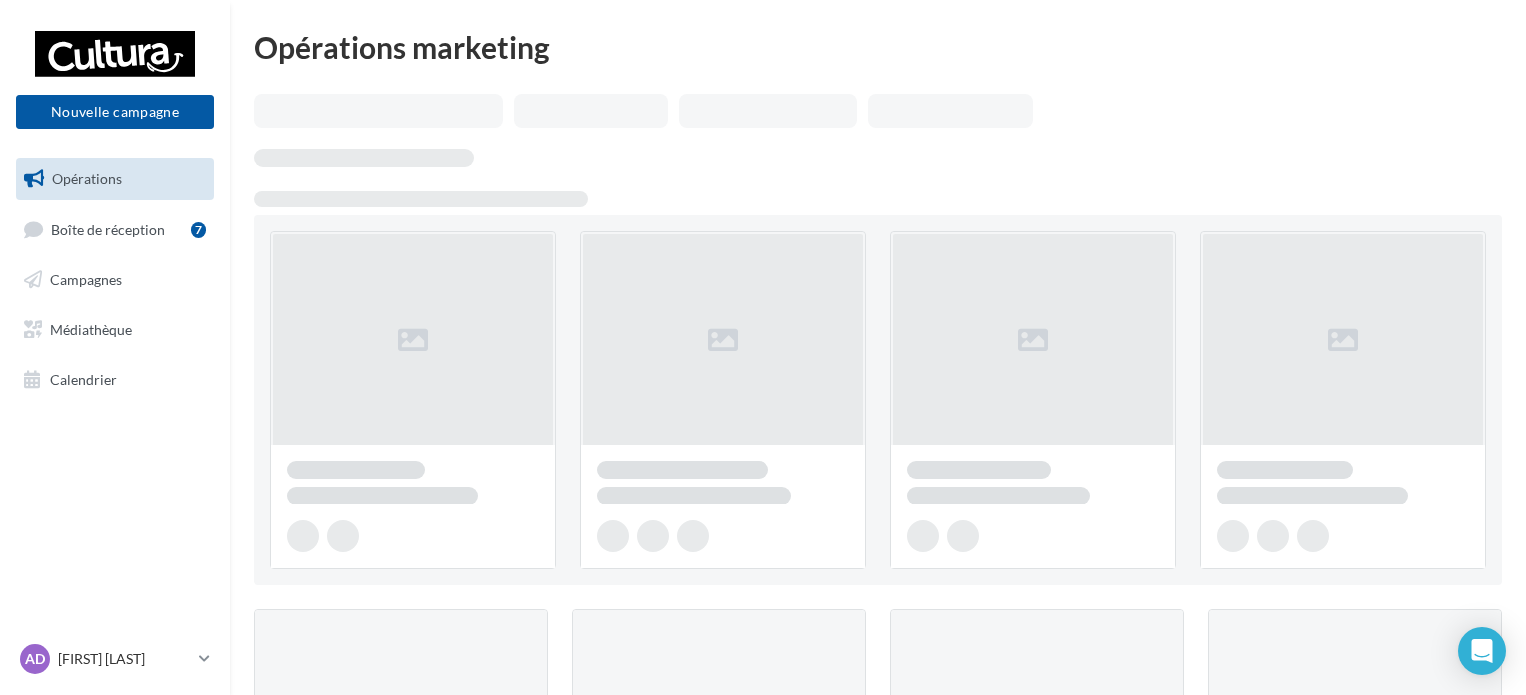 scroll, scrollTop: 0, scrollLeft: 0, axis: both 